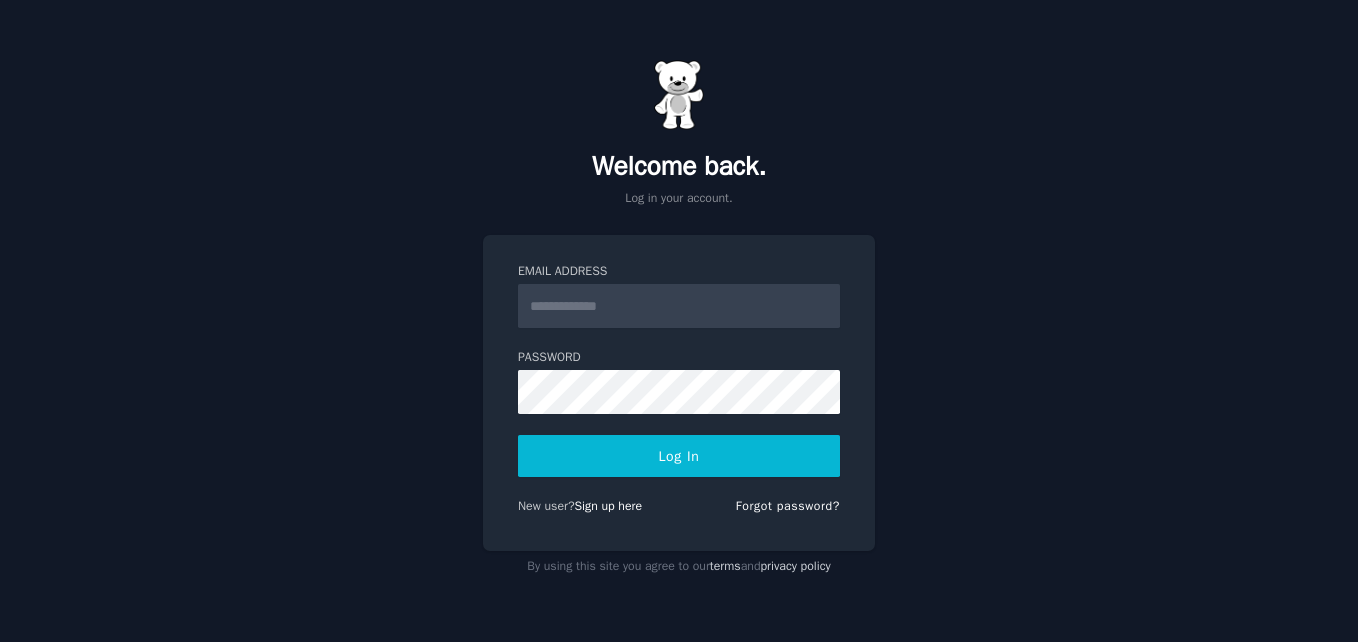 scroll, scrollTop: 0, scrollLeft: 0, axis: both 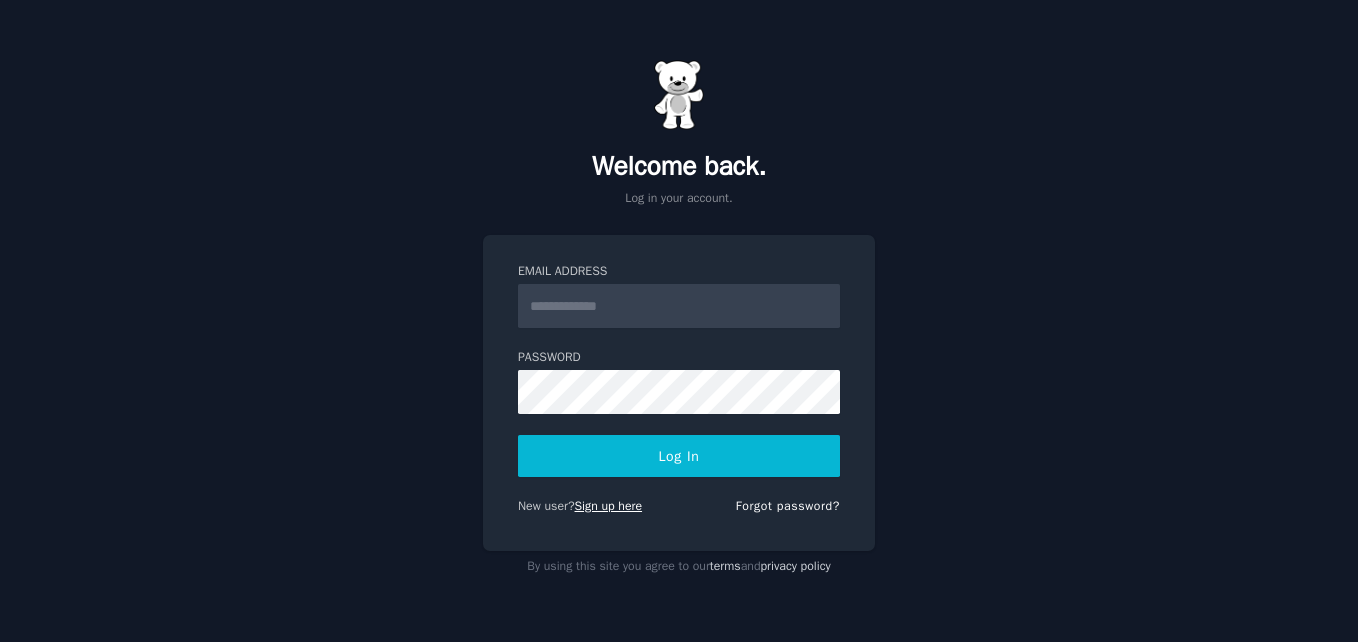 click on "Sign up here" at bounding box center (609, 506) 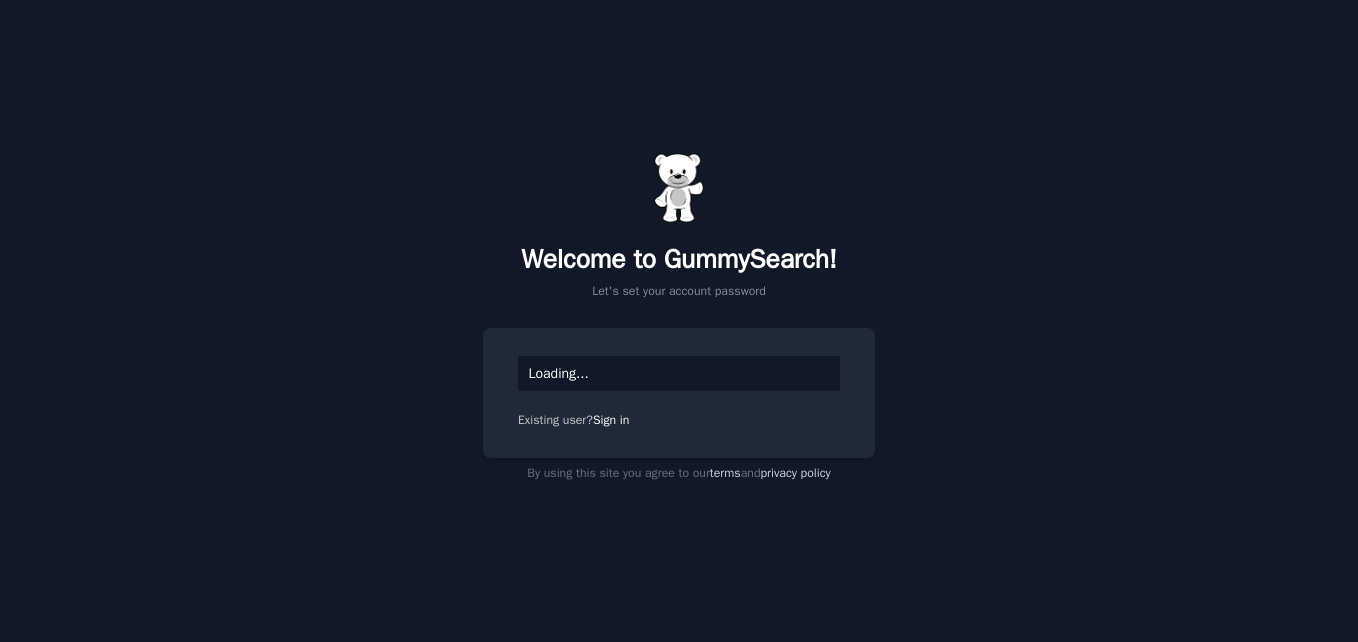 scroll, scrollTop: 0, scrollLeft: 0, axis: both 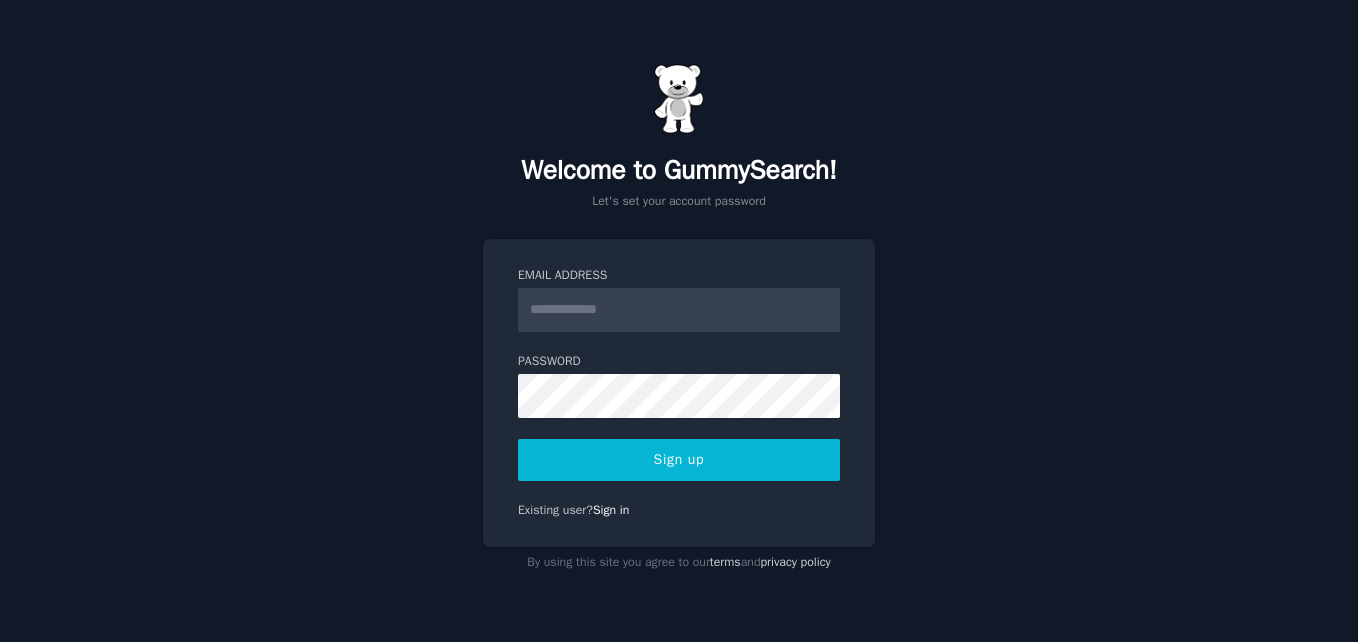 click on "Email Address" at bounding box center (679, 310) 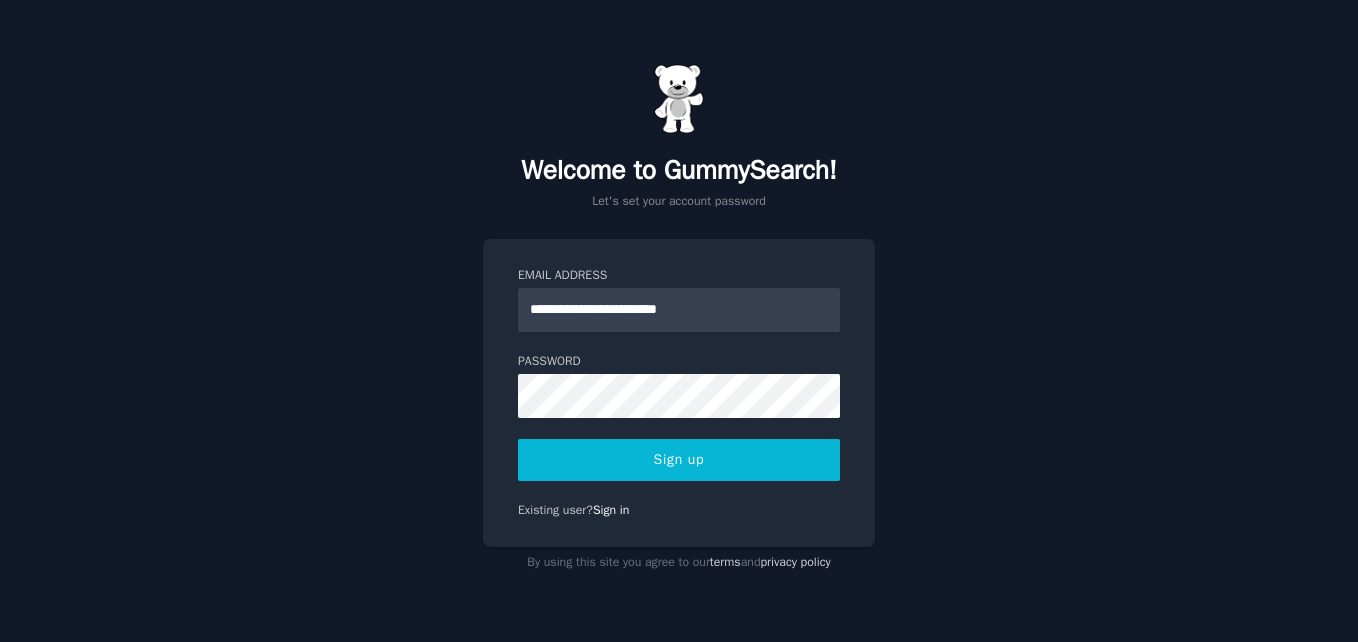 click on "Sign up" at bounding box center (679, 460) 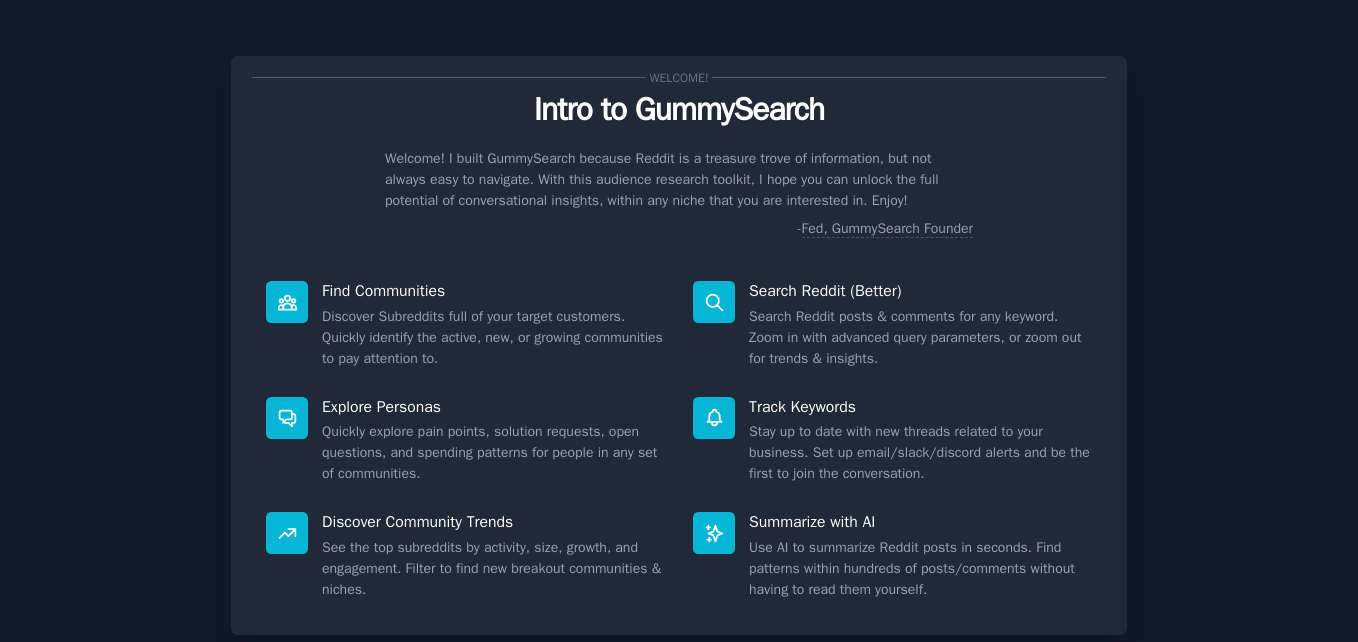 scroll, scrollTop: 0, scrollLeft: 0, axis: both 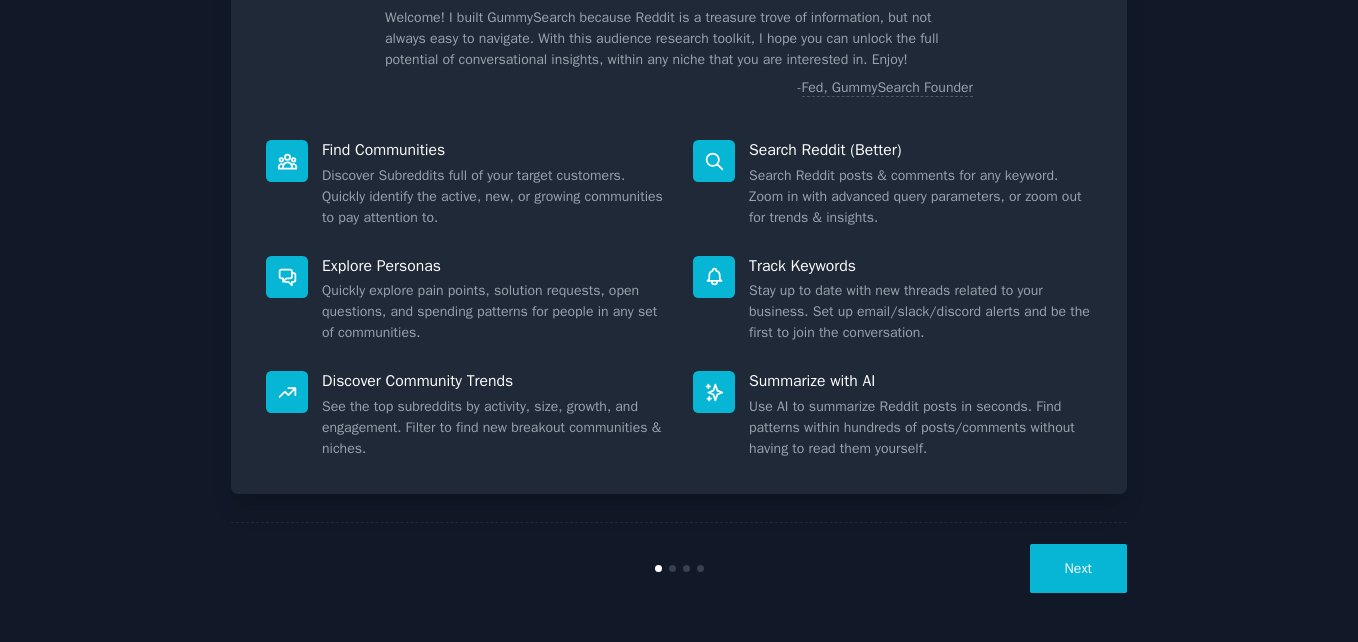 click on "Next" at bounding box center [1078, 568] 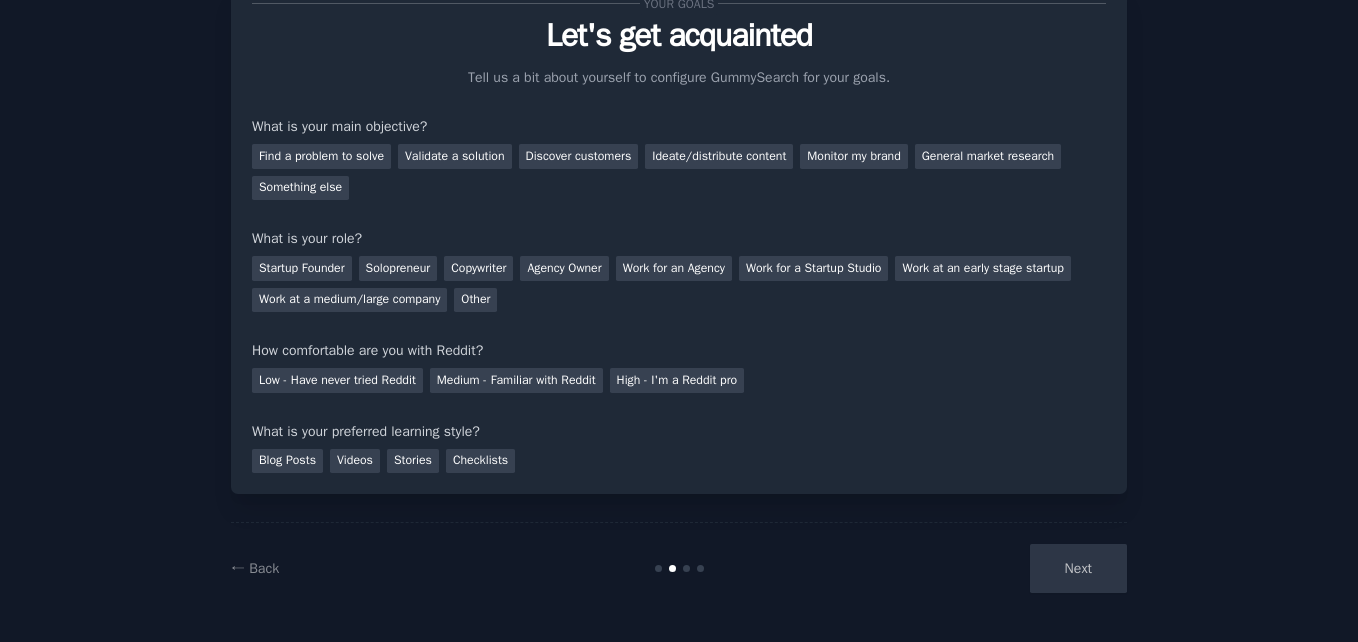 scroll, scrollTop: 74, scrollLeft: 0, axis: vertical 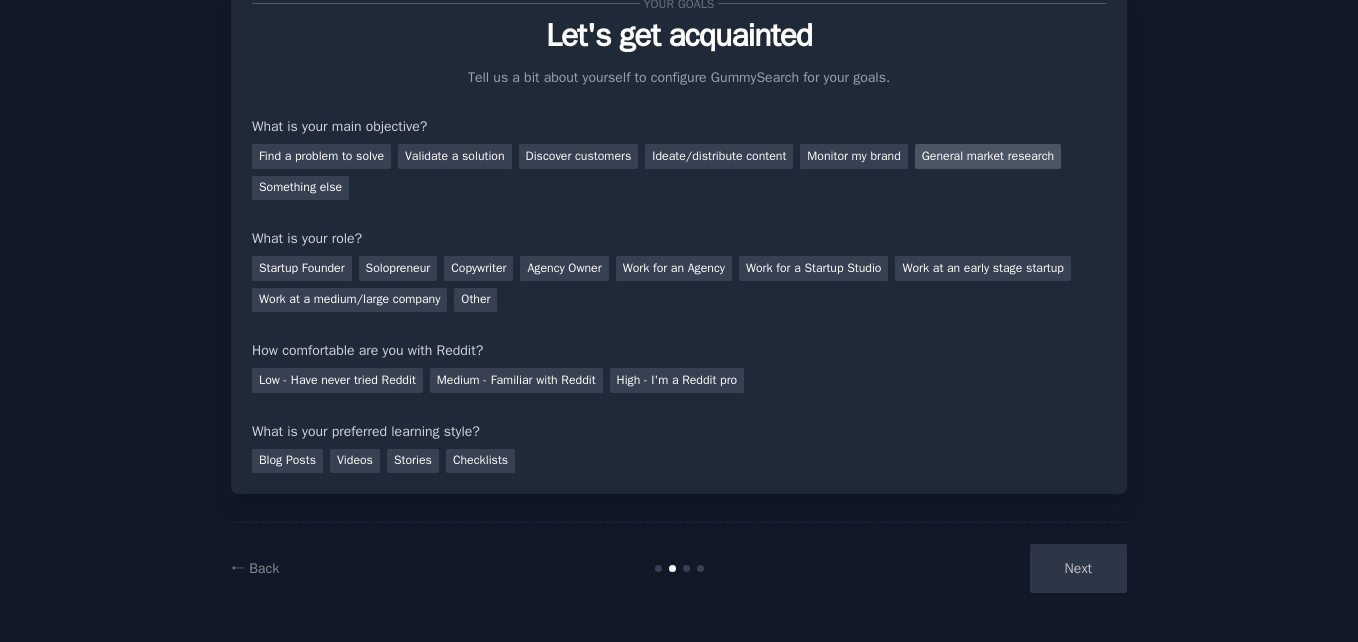 click on "General market research" at bounding box center [988, 156] 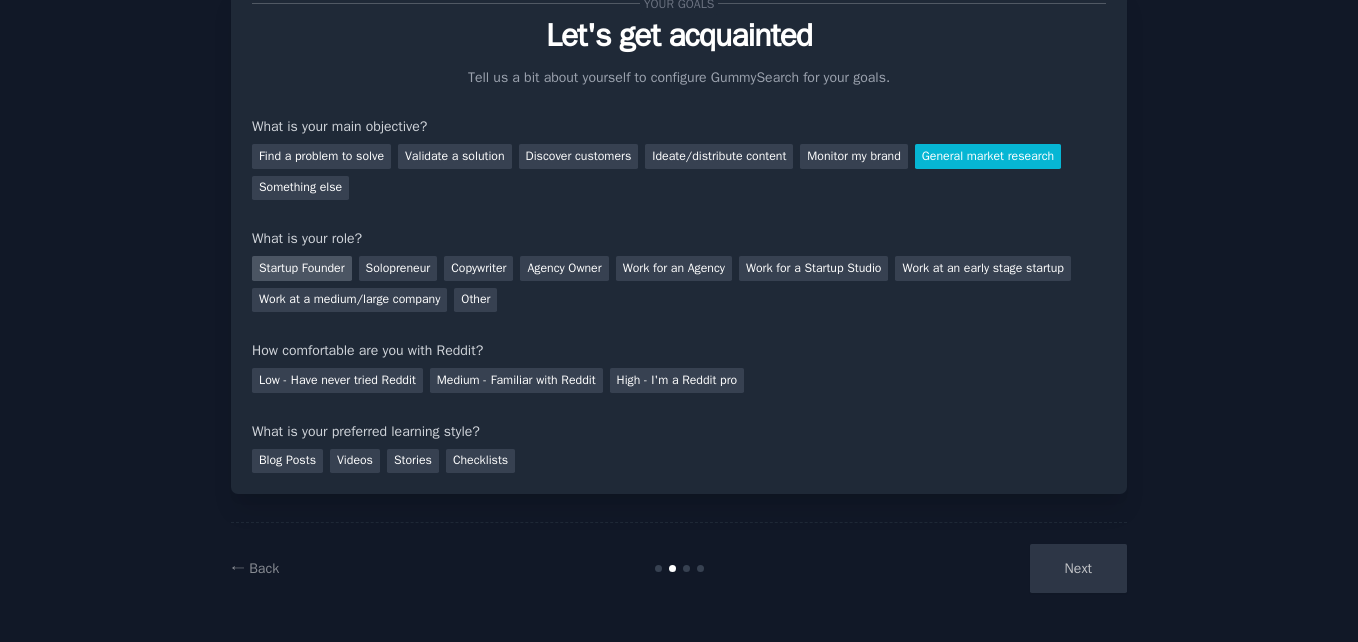 click on "Startup Founder" at bounding box center (302, 268) 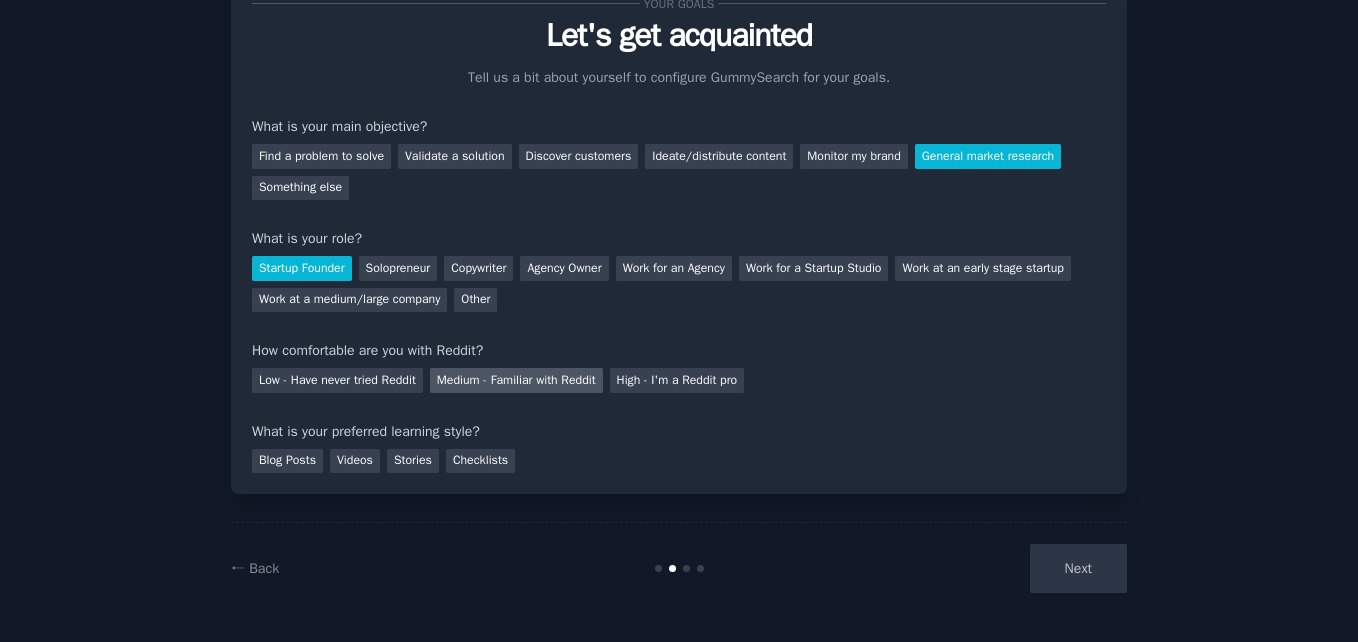 click on "Medium - Familiar with Reddit" at bounding box center [516, 380] 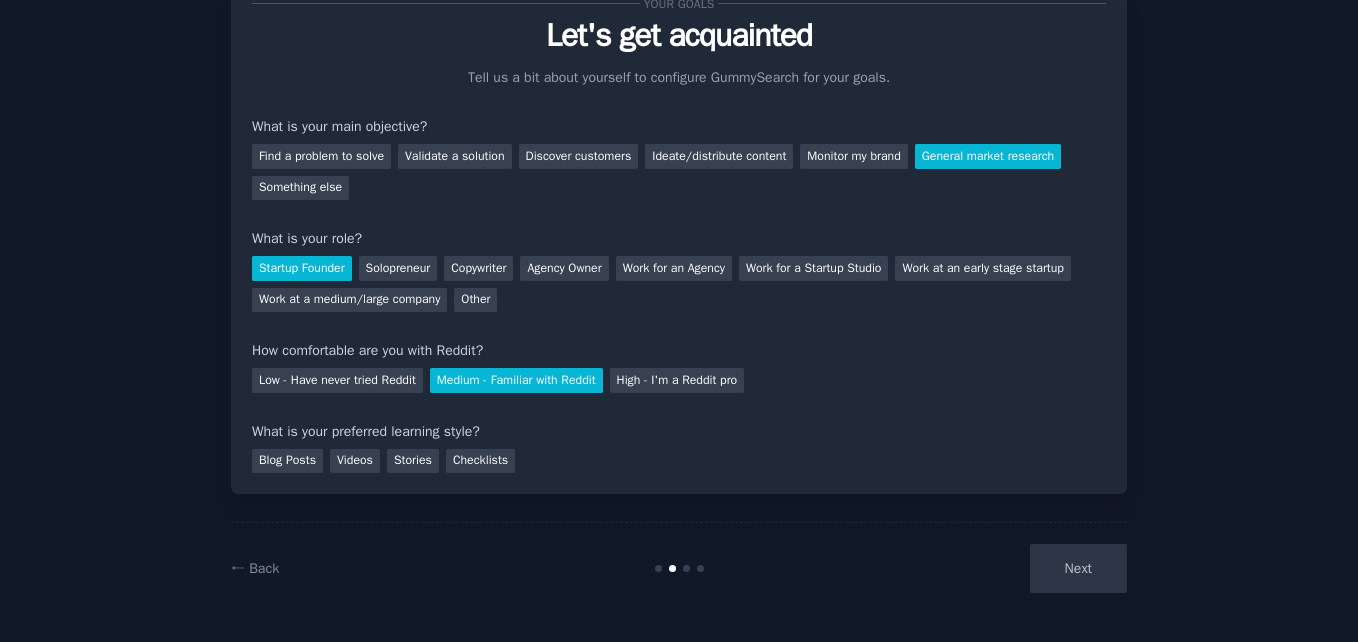 click on "What is your preferred learning style?" at bounding box center (679, 431) 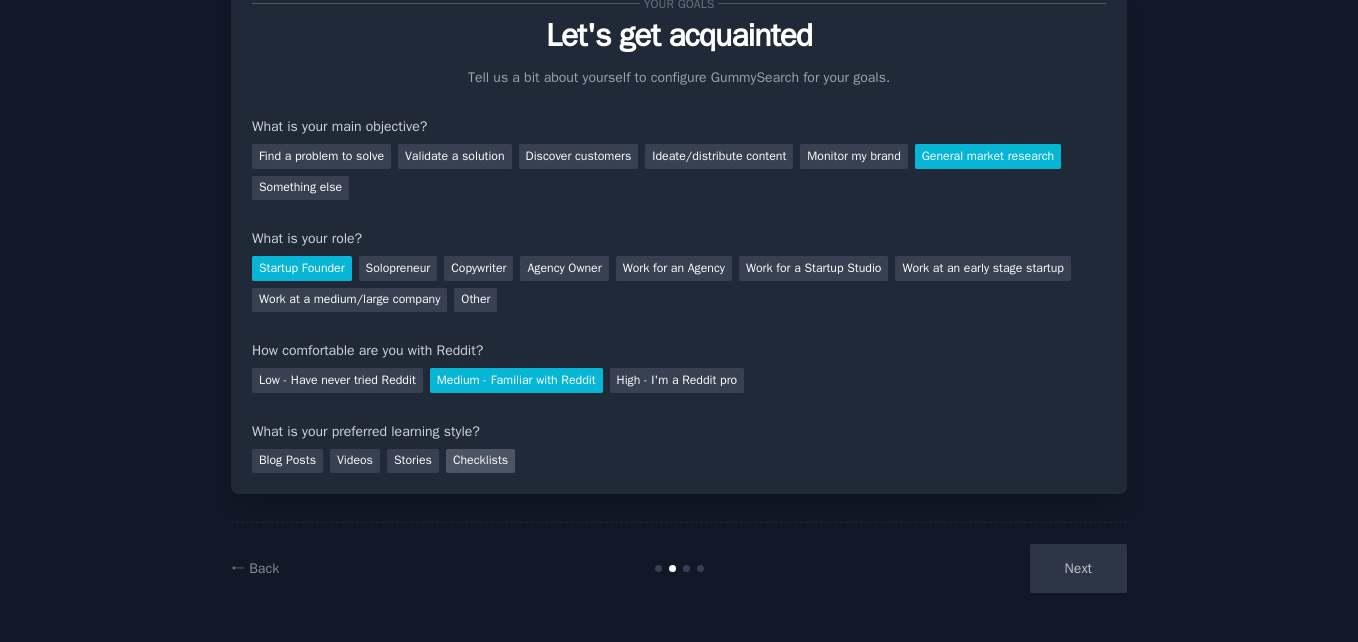 click on "Checklists" at bounding box center (480, 461) 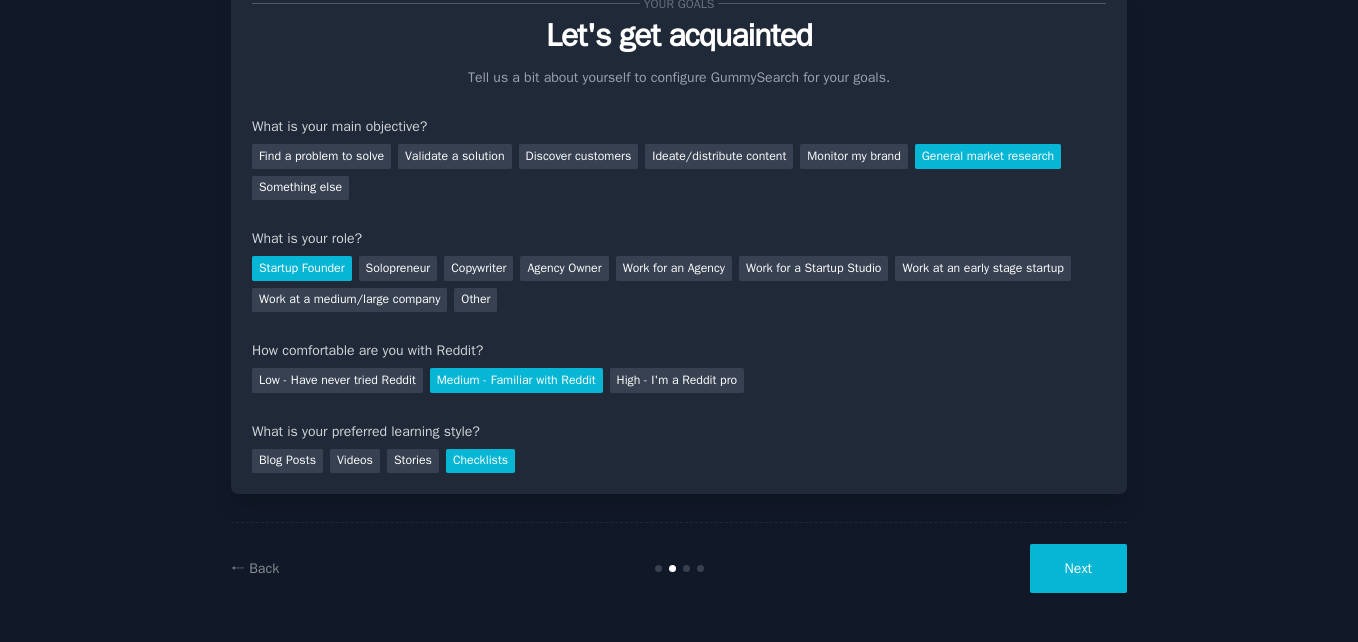 click on "Next" at bounding box center (1078, 568) 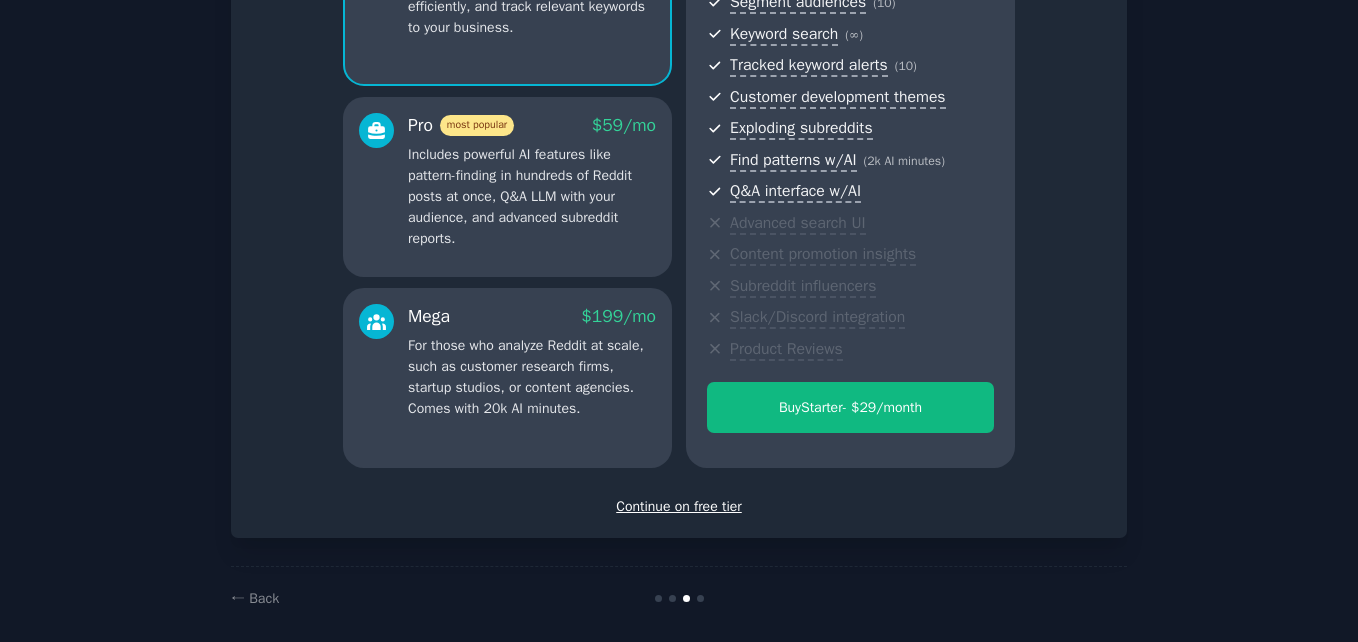 scroll, scrollTop: 289, scrollLeft: 0, axis: vertical 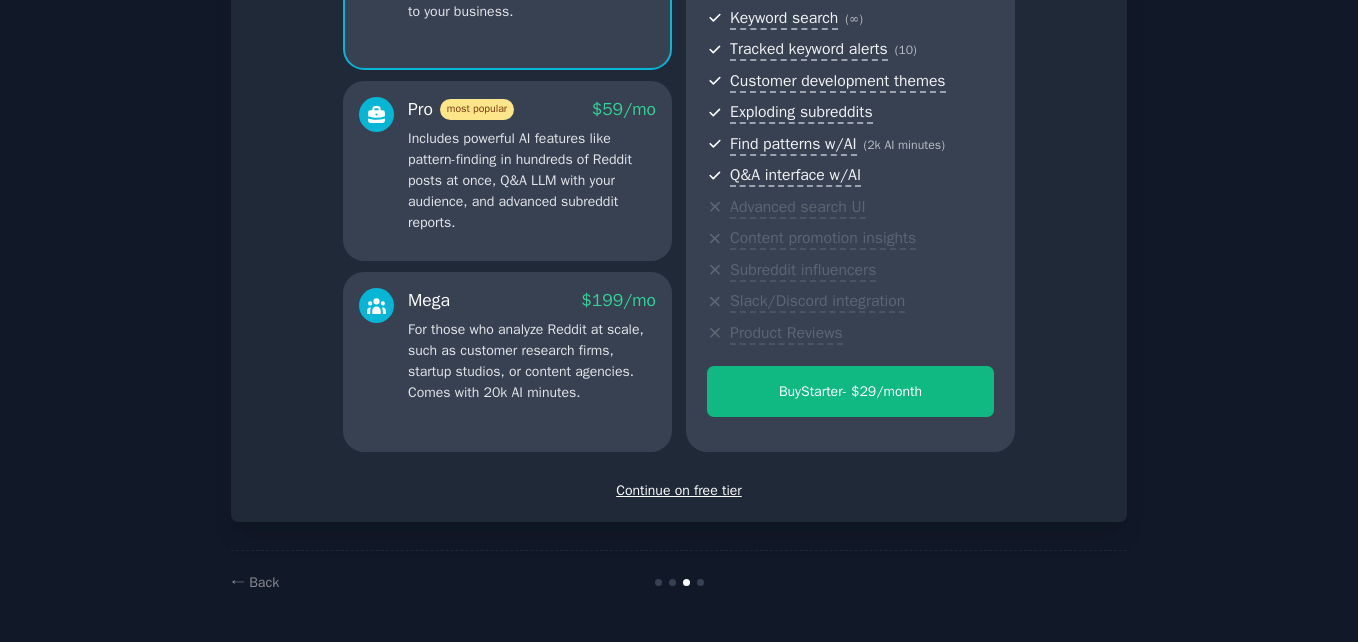 click on "Continue on free tier" at bounding box center [679, 490] 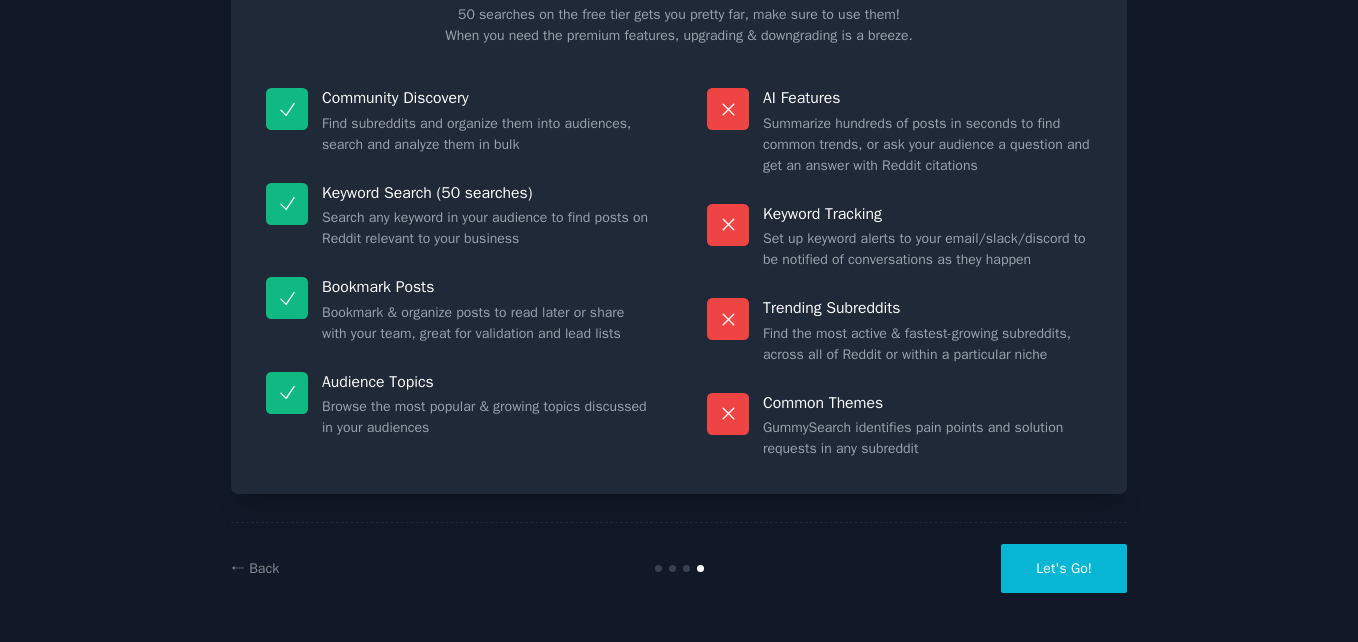 scroll, scrollTop: 137, scrollLeft: 0, axis: vertical 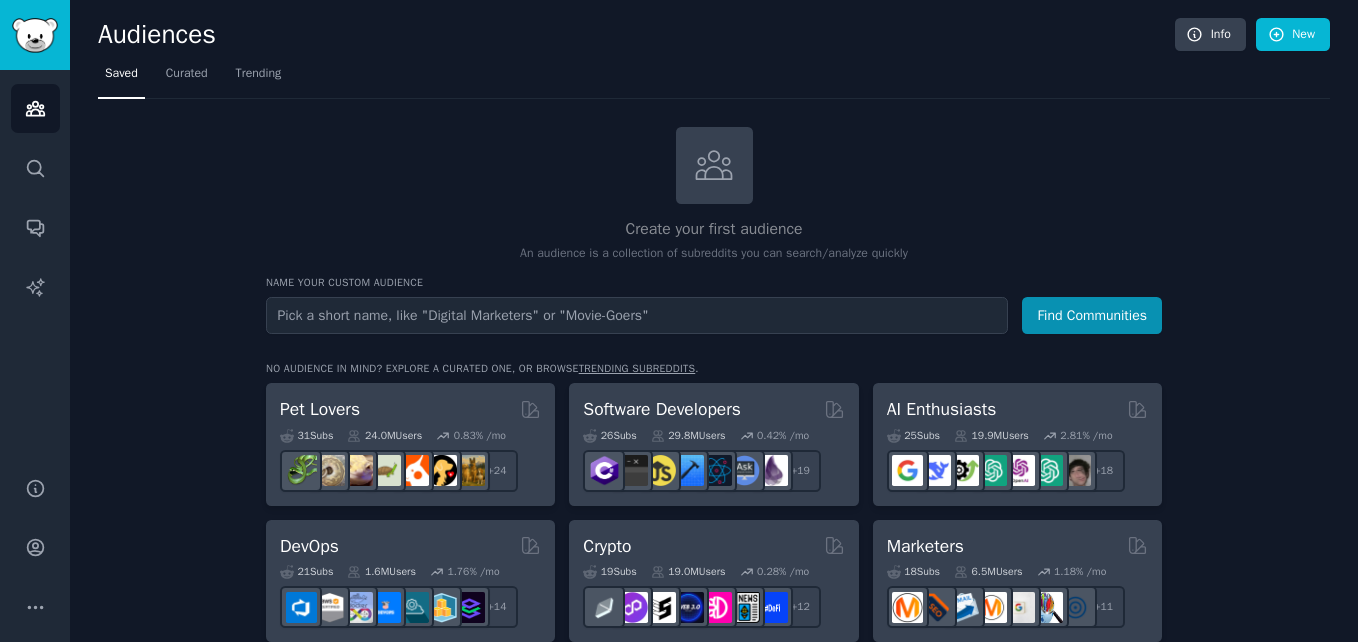 click on "Create your first audience" at bounding box center (714, 229) 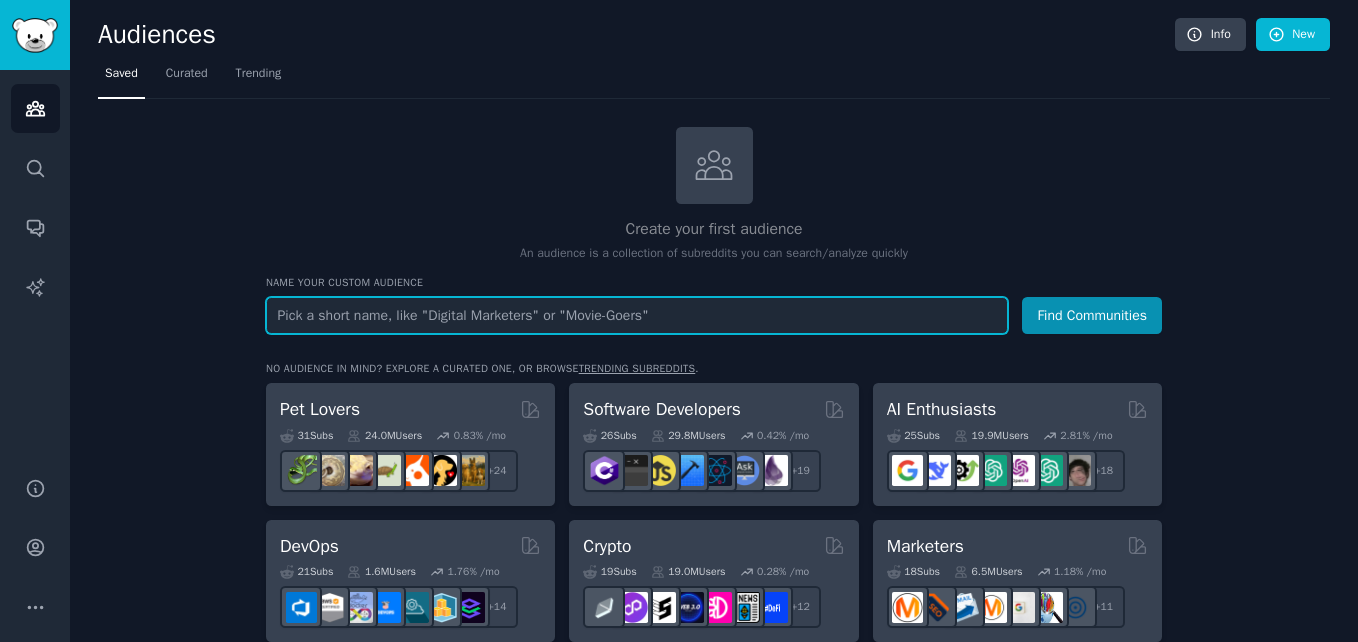 click at bounding box center (637, 315) 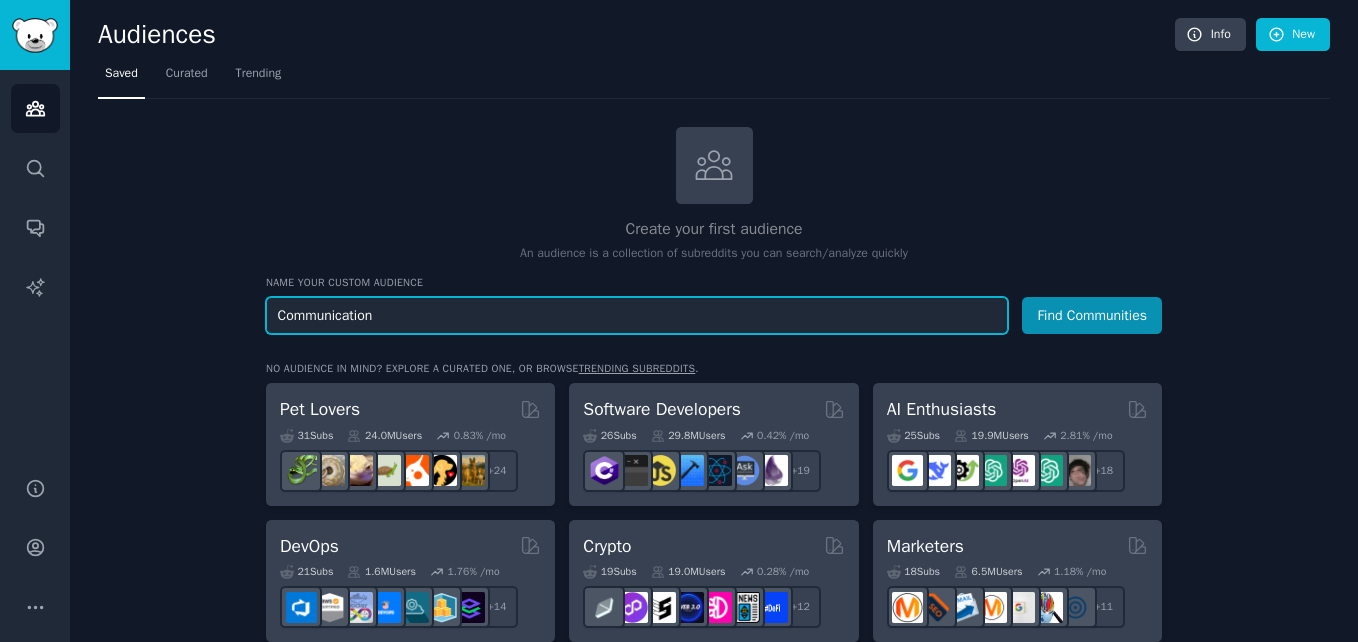 type on "Communication" 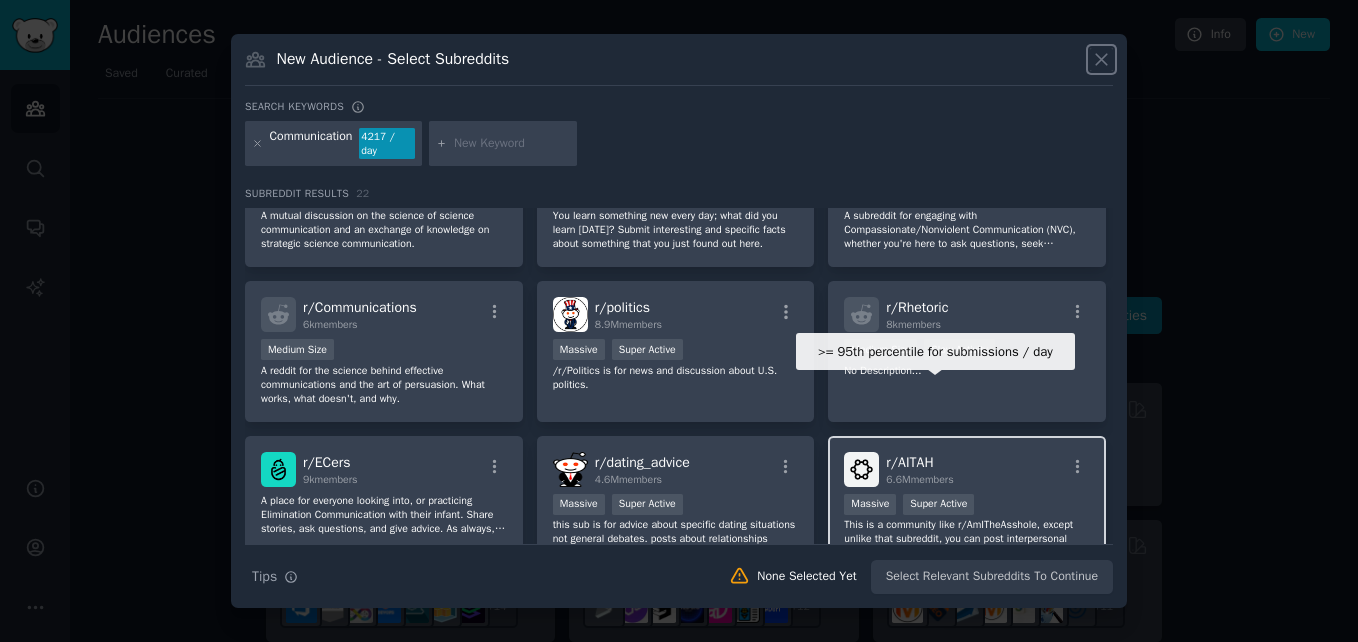 scroll, scrollTop: 178, scrollLeft: 0, axis: vertical 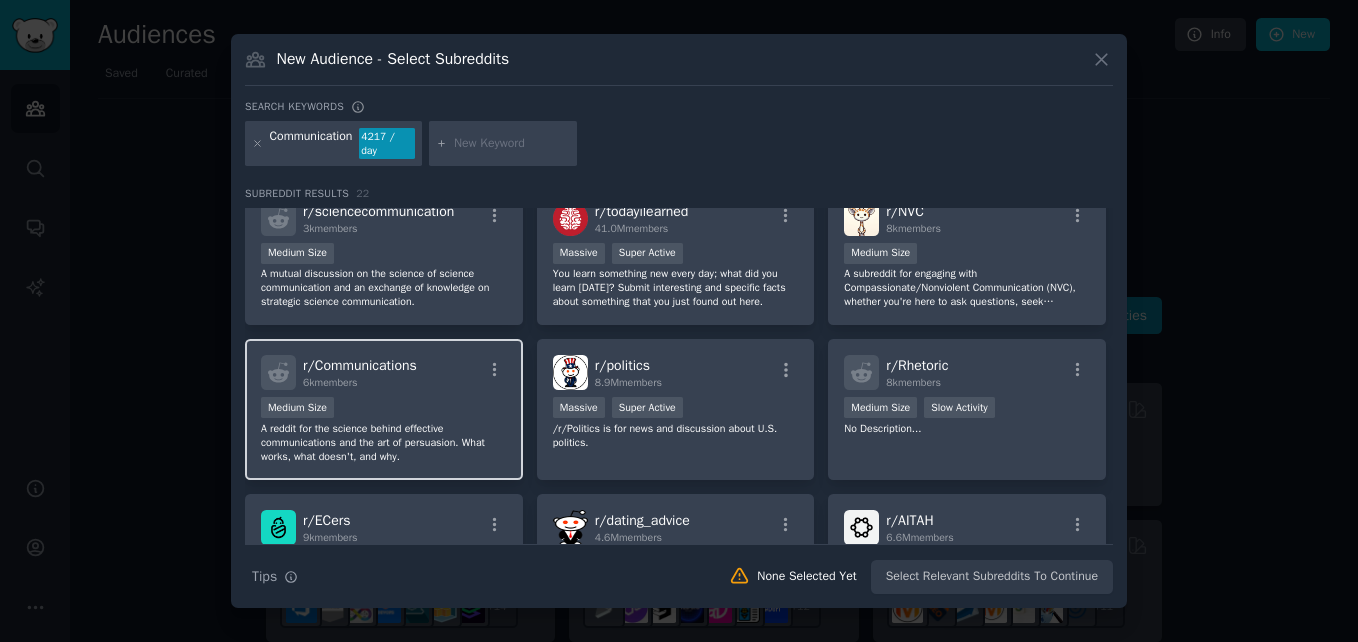 click on "Medium Size" at bounding box center (384, 409) 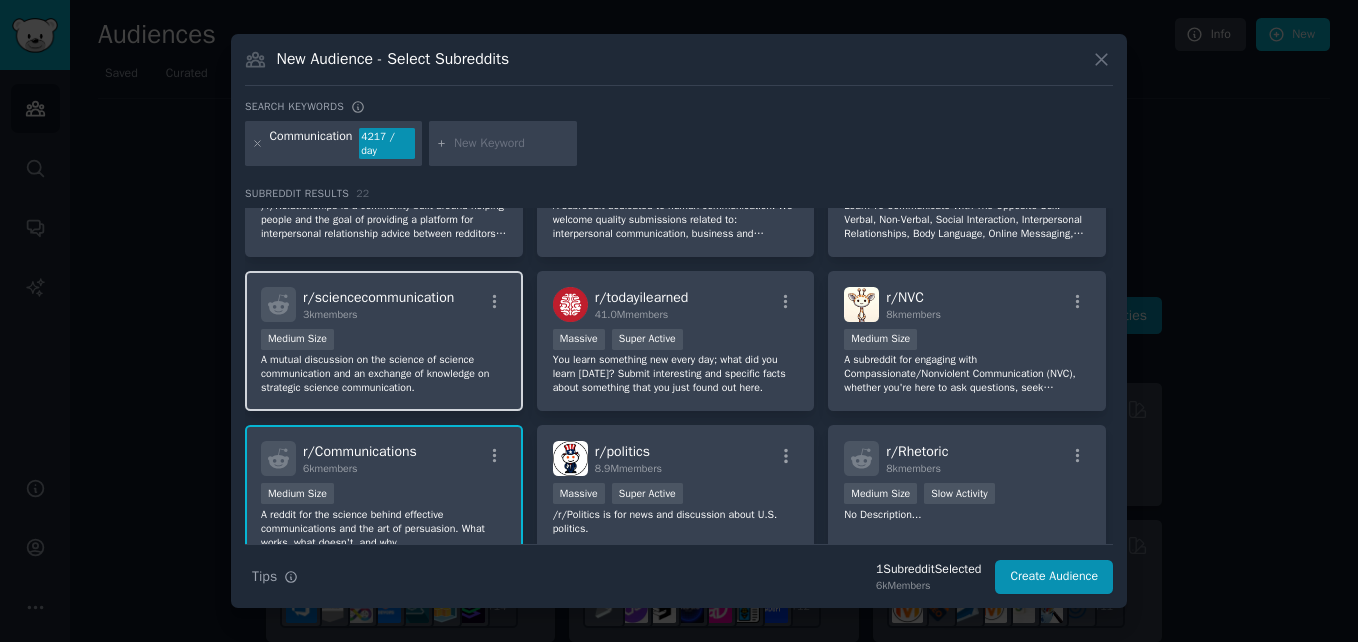 scroll, scrollTop: 123, scrollLeft: 0, axis: vertical 